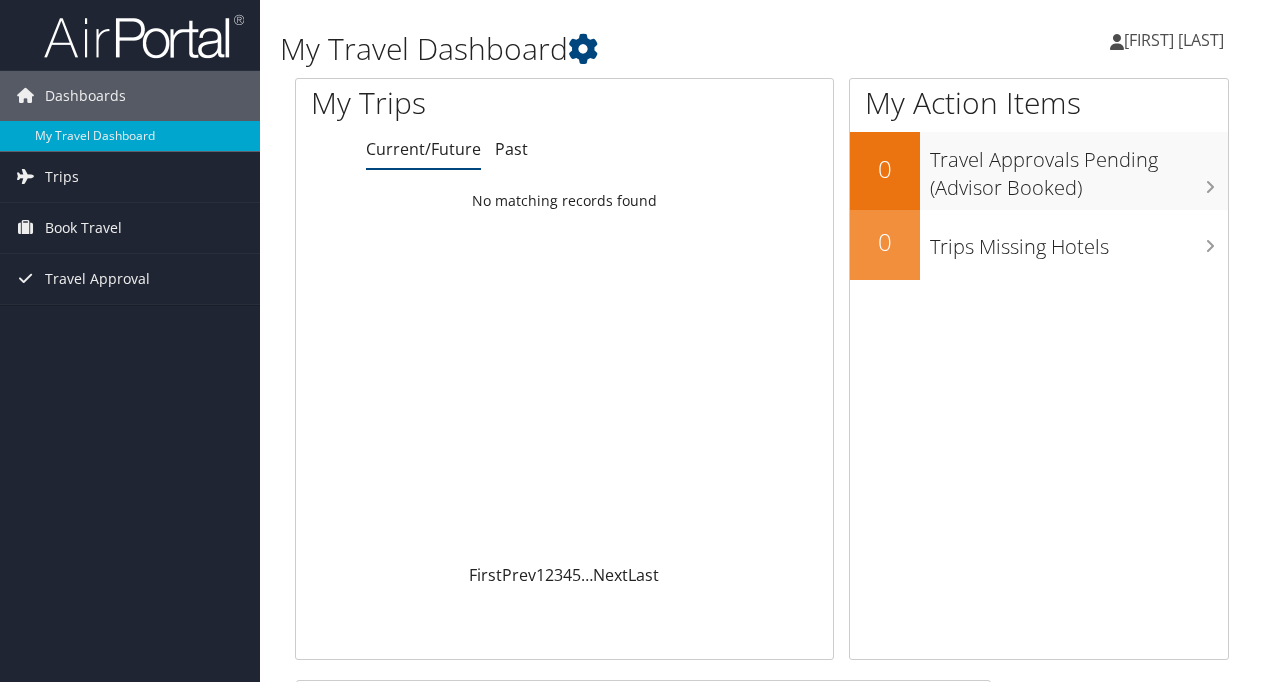scroll, scrollTop: 0, scrollLeft: 0, axis: both 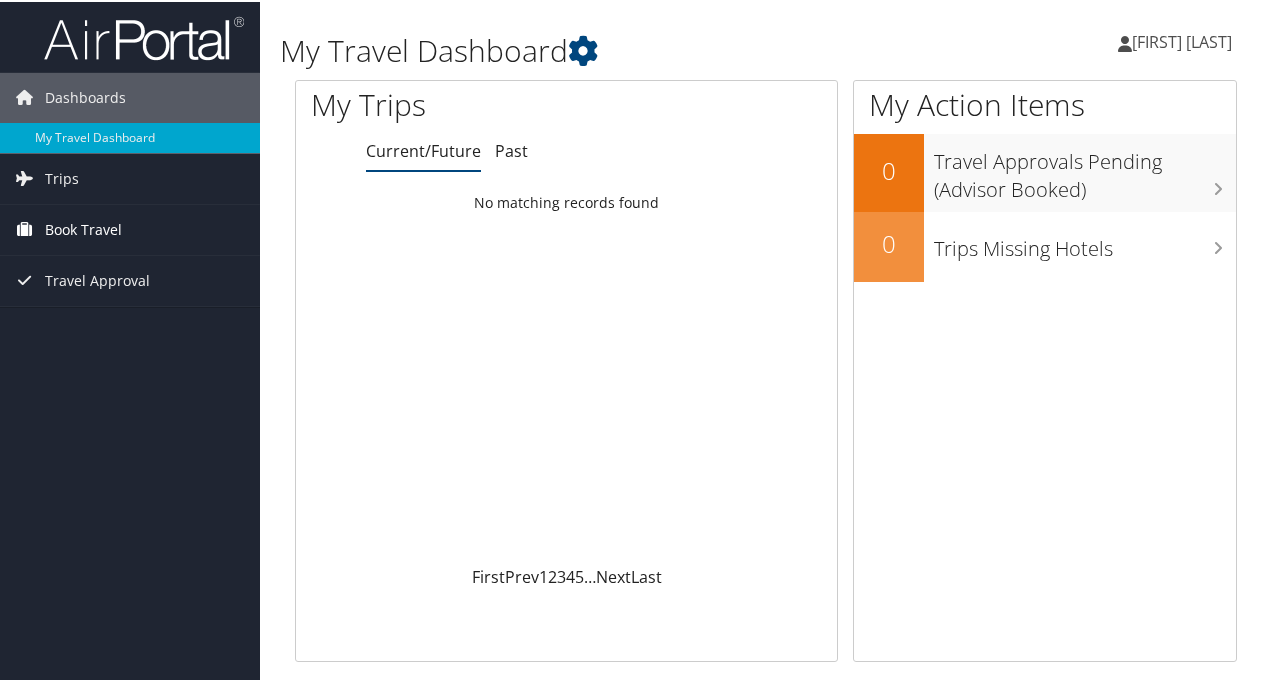 click on "Book Travel" at bounding box center [83, 228] 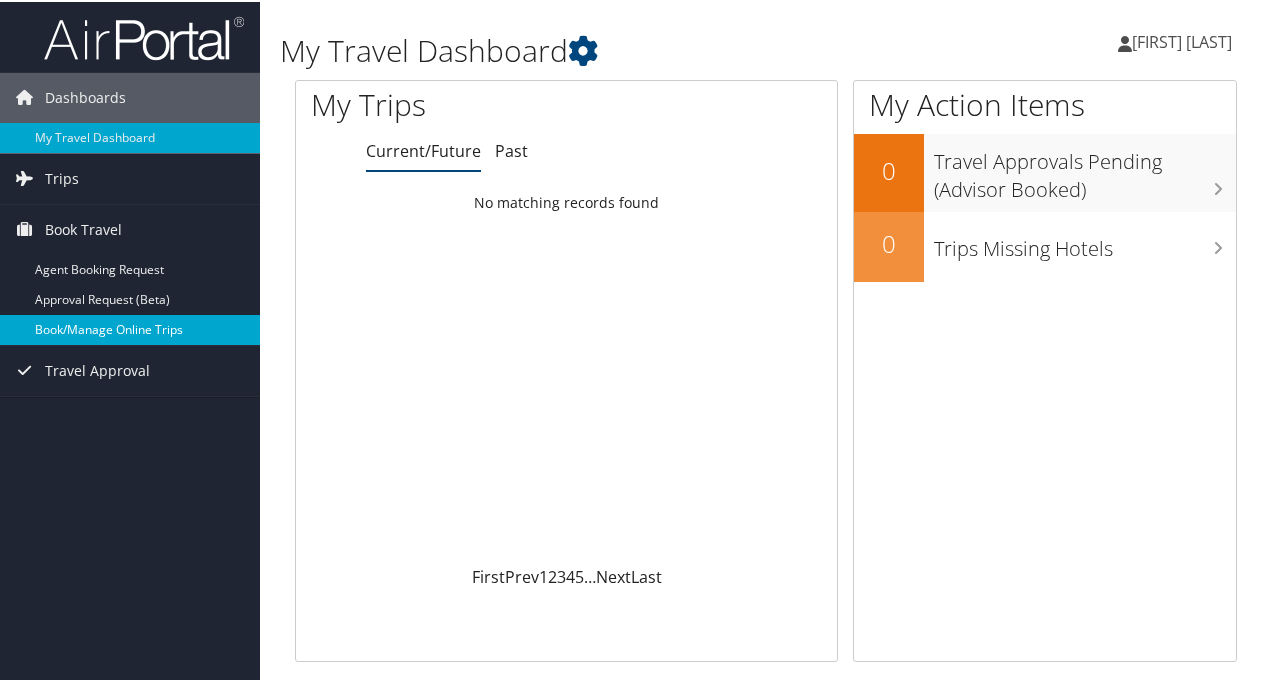 click on "Book/Manage Online Trips" at bounding box center (130, 328) 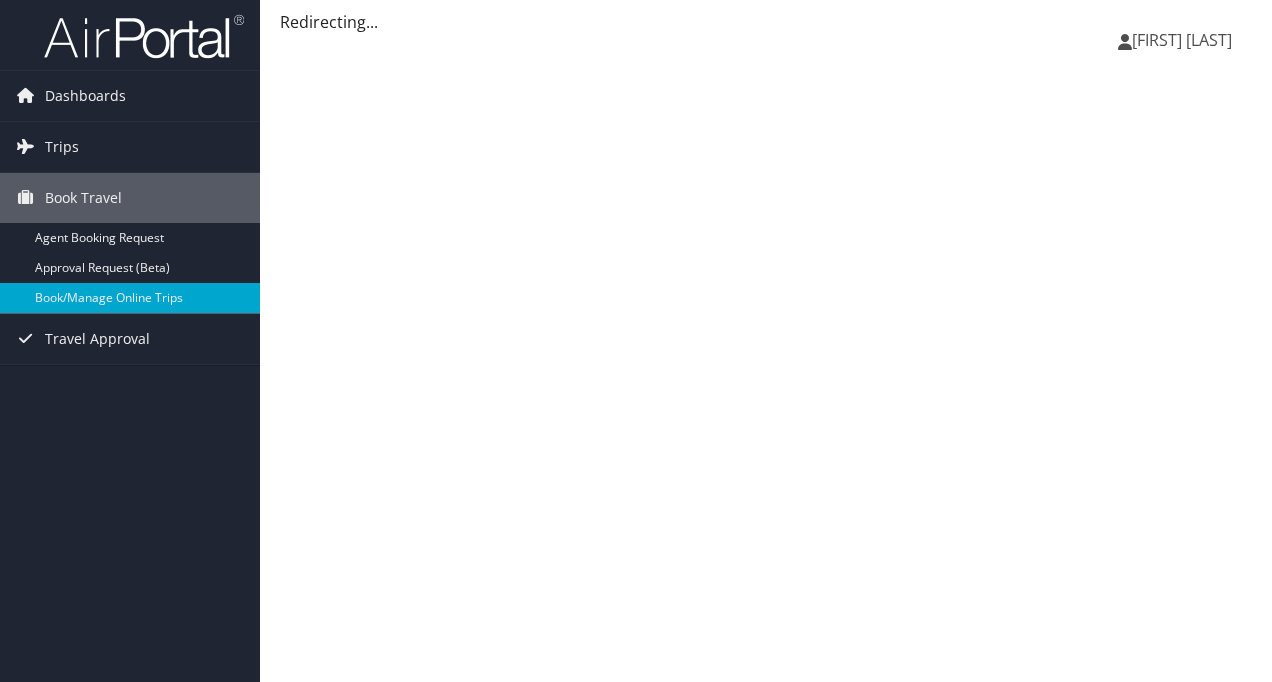 scroll, scrollTop: 0, scrollLeft: 0, axis: both 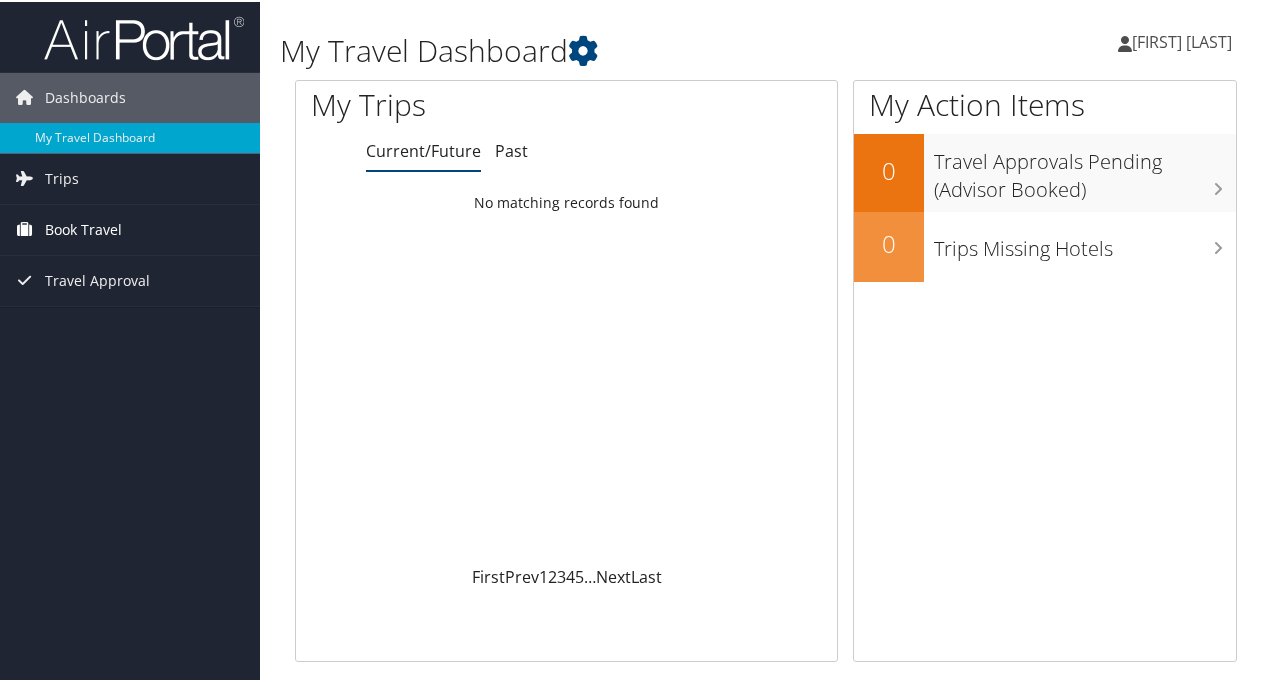 click on "Book Travel" at bounding box center [83, 228] 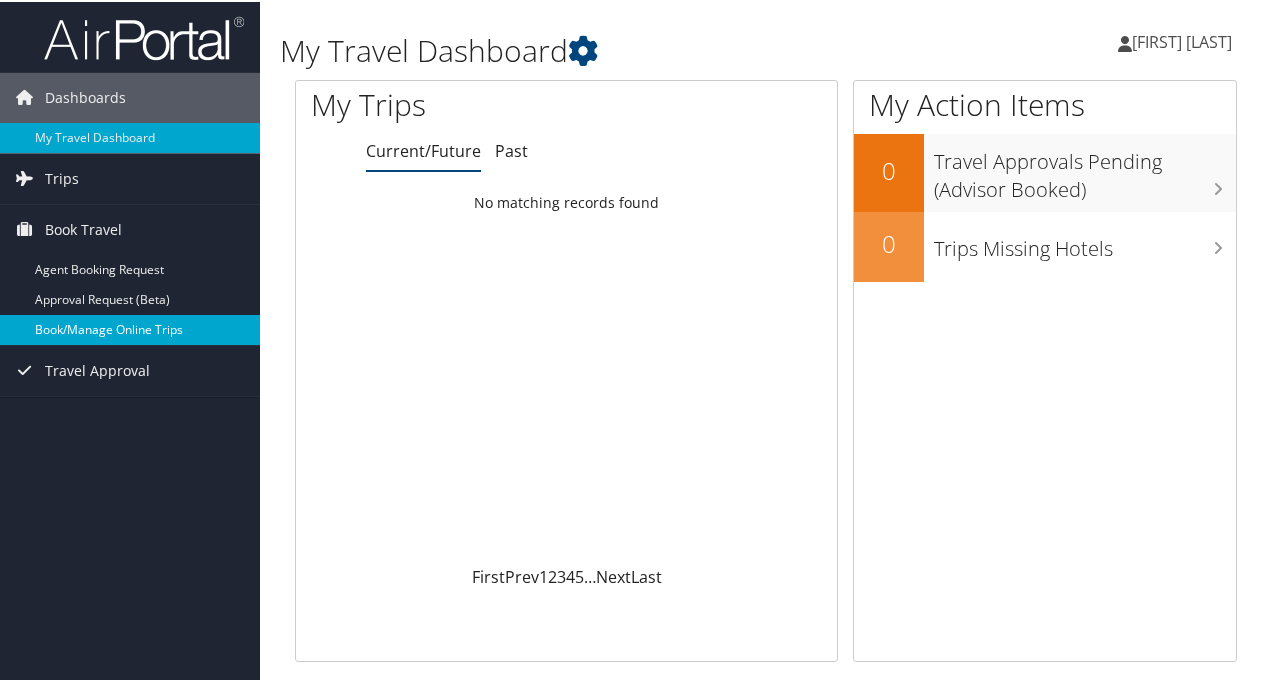 click on "Book/Manage Online Trips" at bounding box center [130, 328] 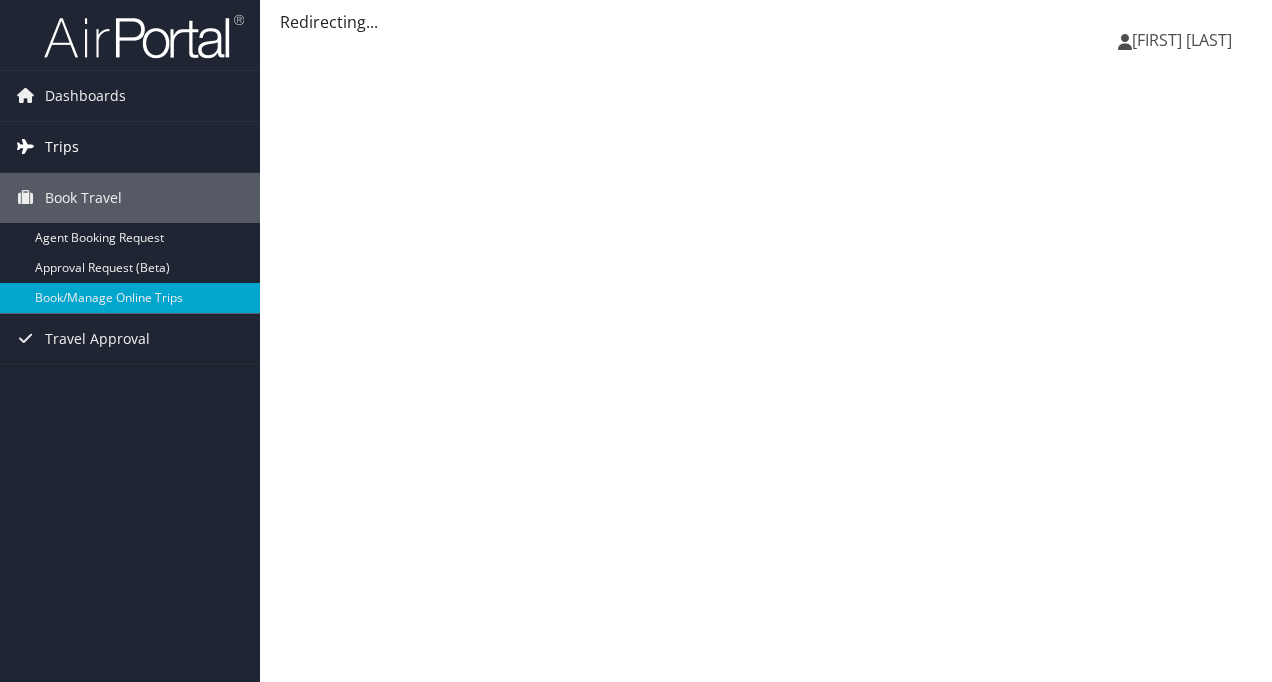 scroll, scrollTop: 0, scrollLeft: 0, axis: both 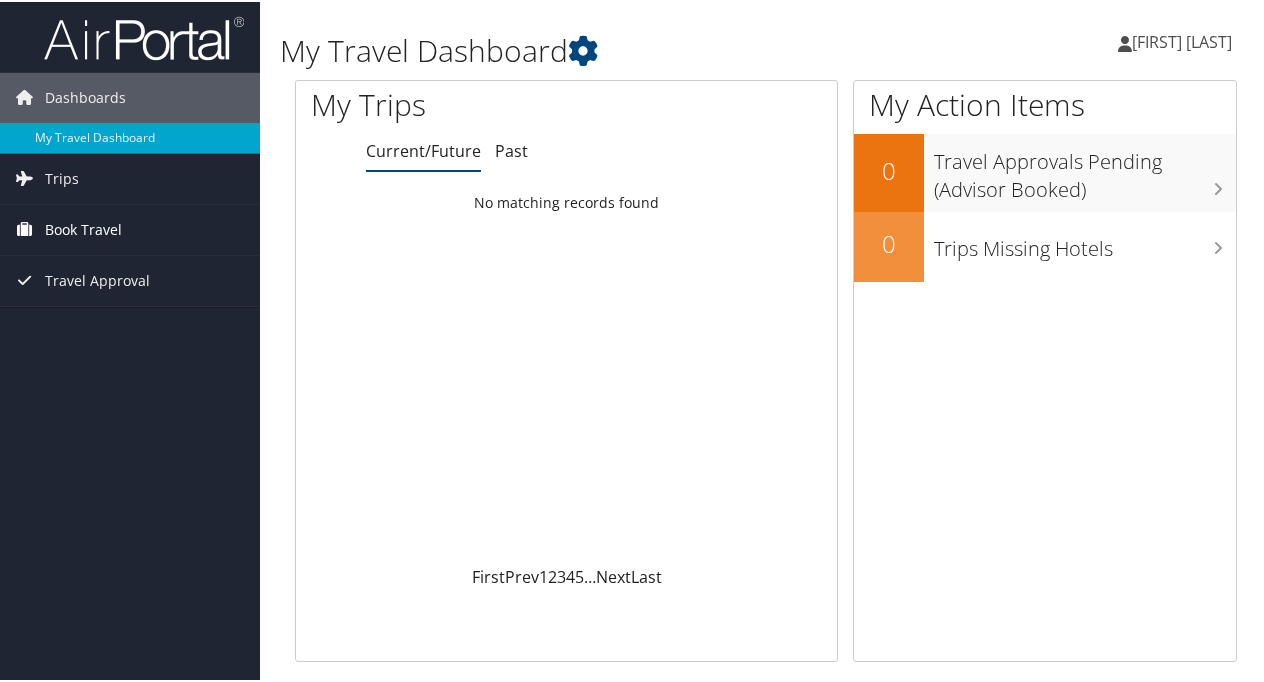 click on "Book Travel" at bounding box center (83, 228) 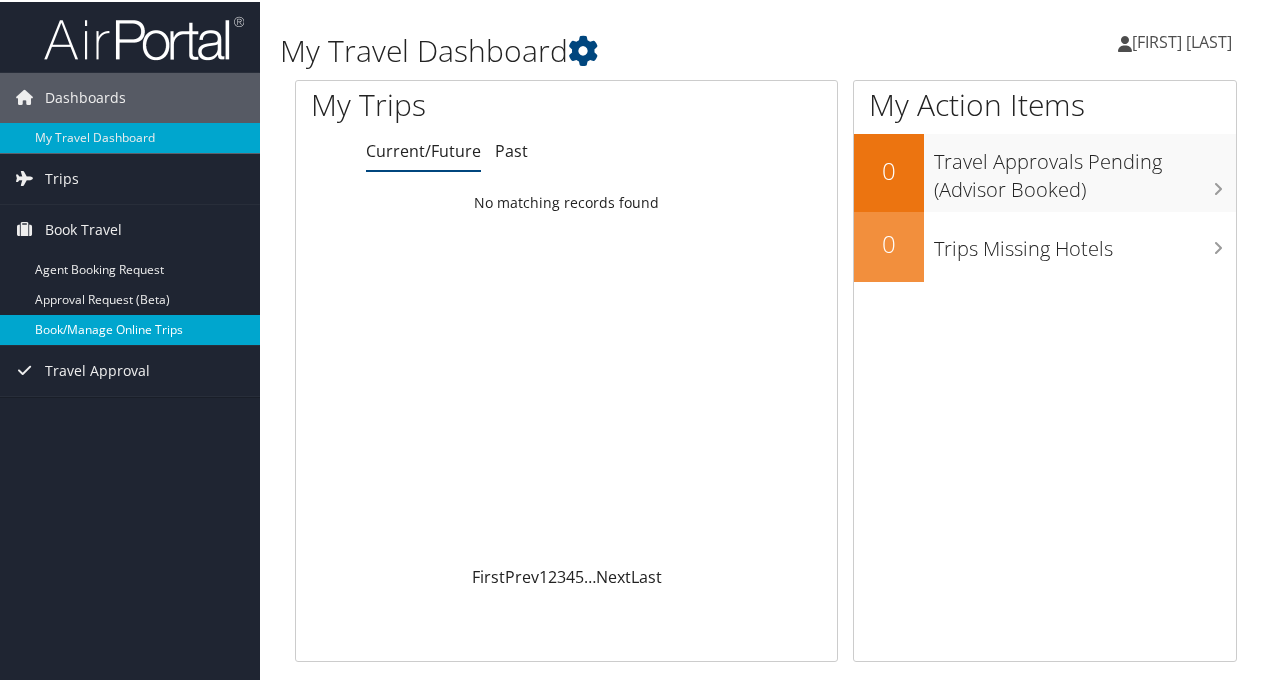 click on "Book/Manage Online Trips" at bounding box center (130, 328) 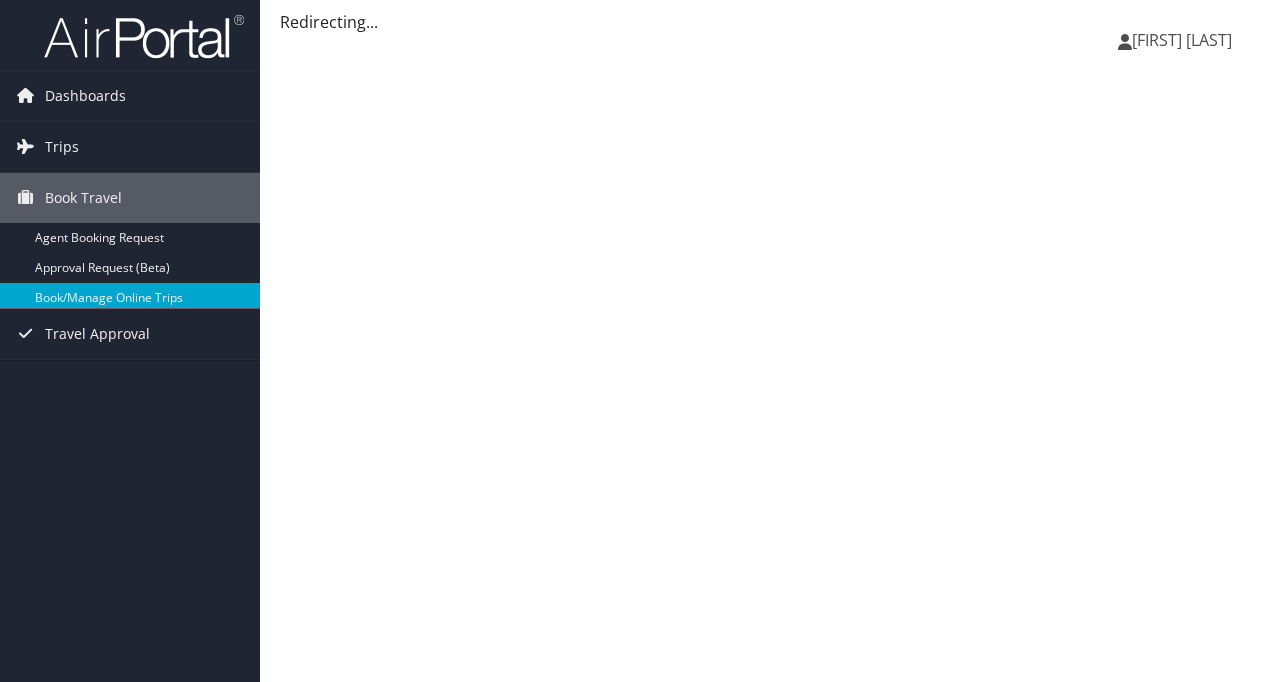 scroll, scrollTop: 0, scrollLeft: 0, axis: both 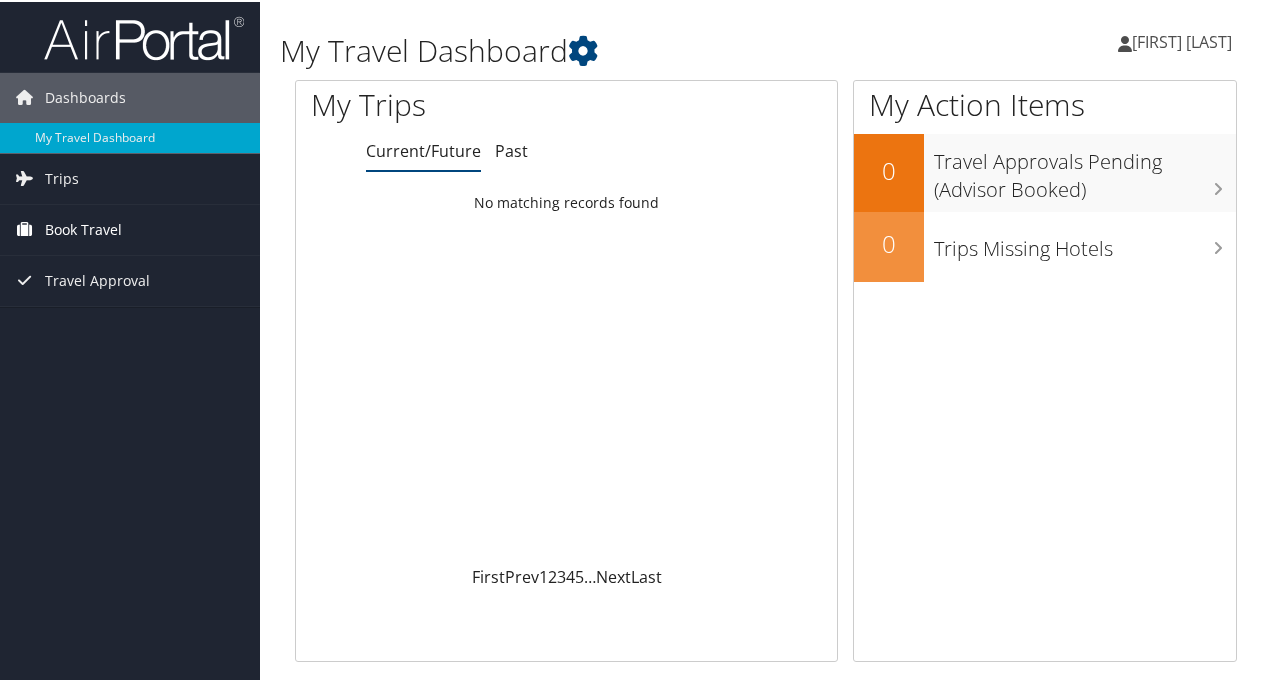 click on "Book Travel" at bounding box center (83, 228) 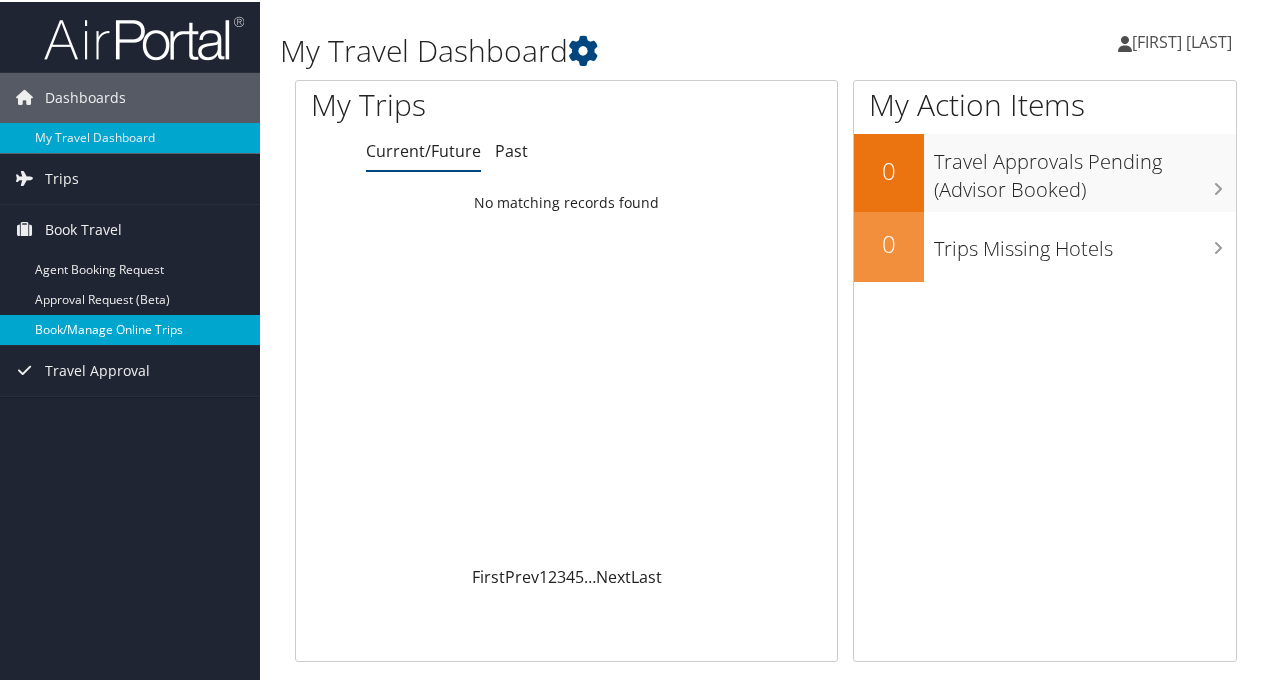 click on "Book/Manage Online Trips" at bounding box center [130, 328] 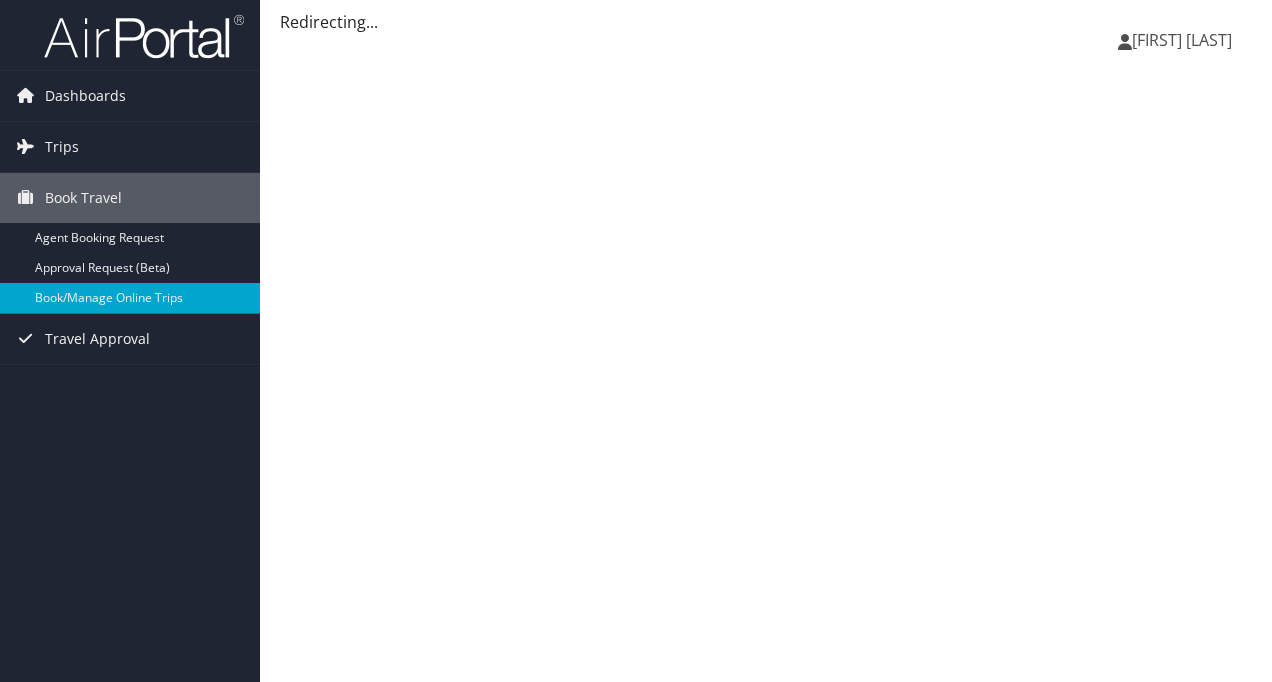 scroll, scrollTop: 0, scrollLeft: 0, axis: both 